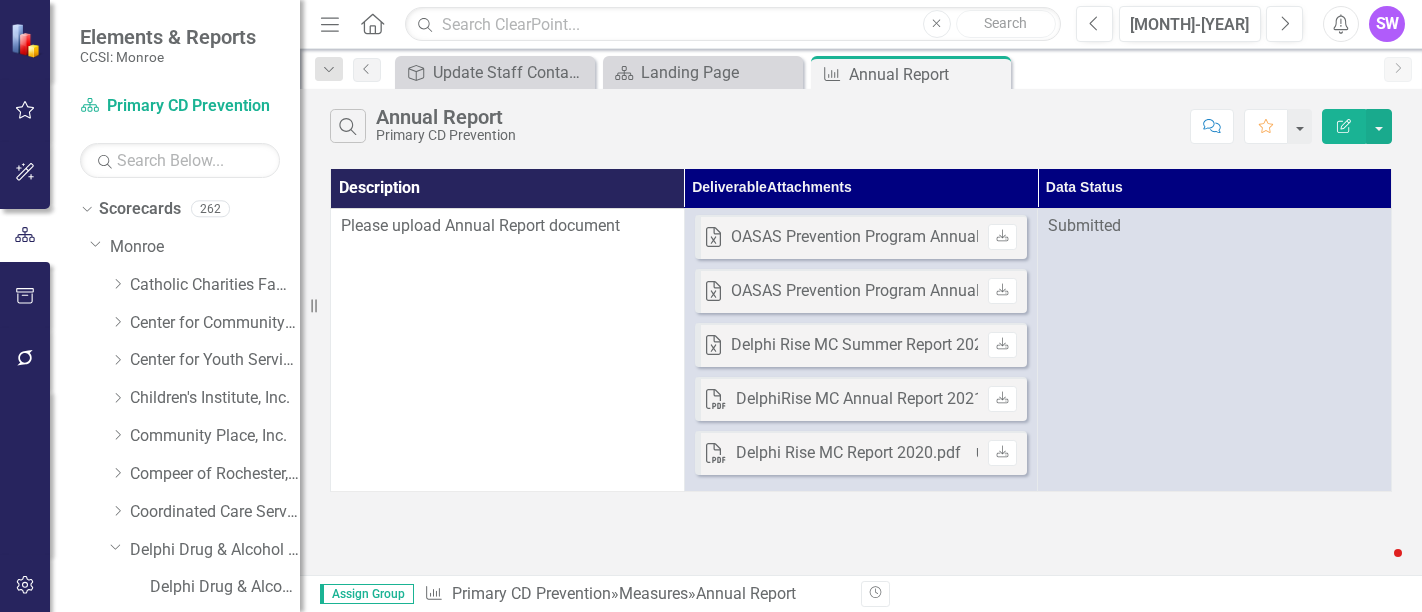 scroll, scrollTop: 0, scrollLeft: 0, axis: both 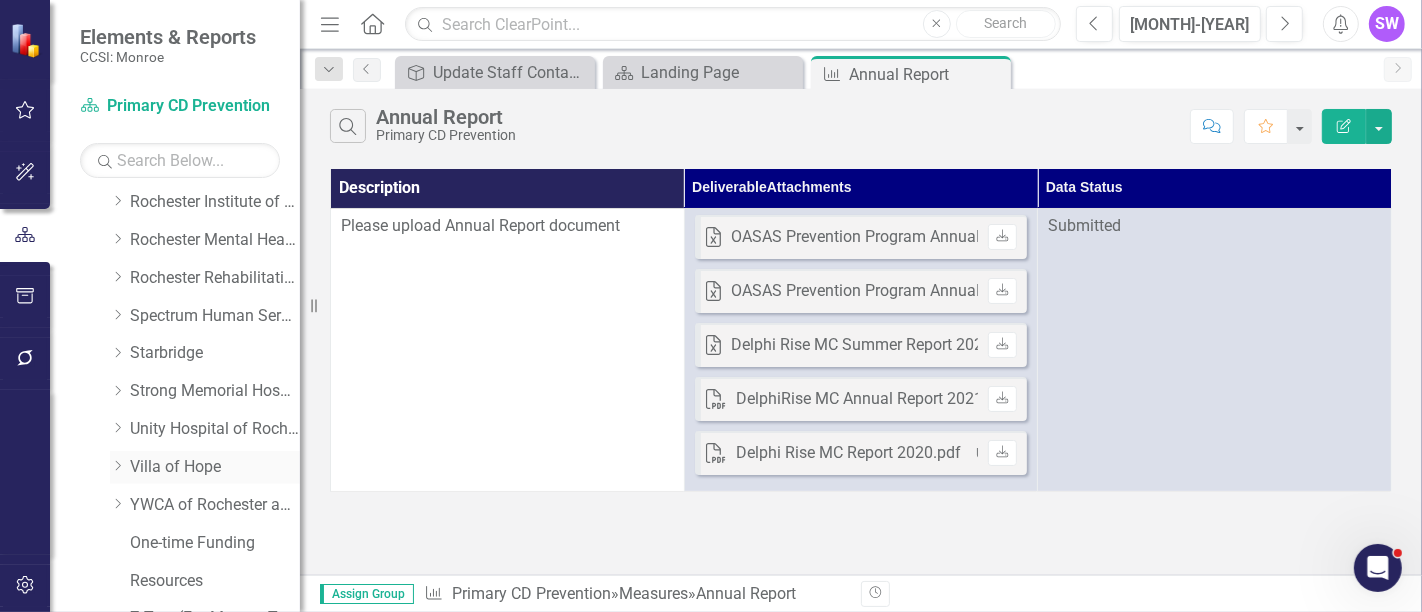 click on "Dropdown" 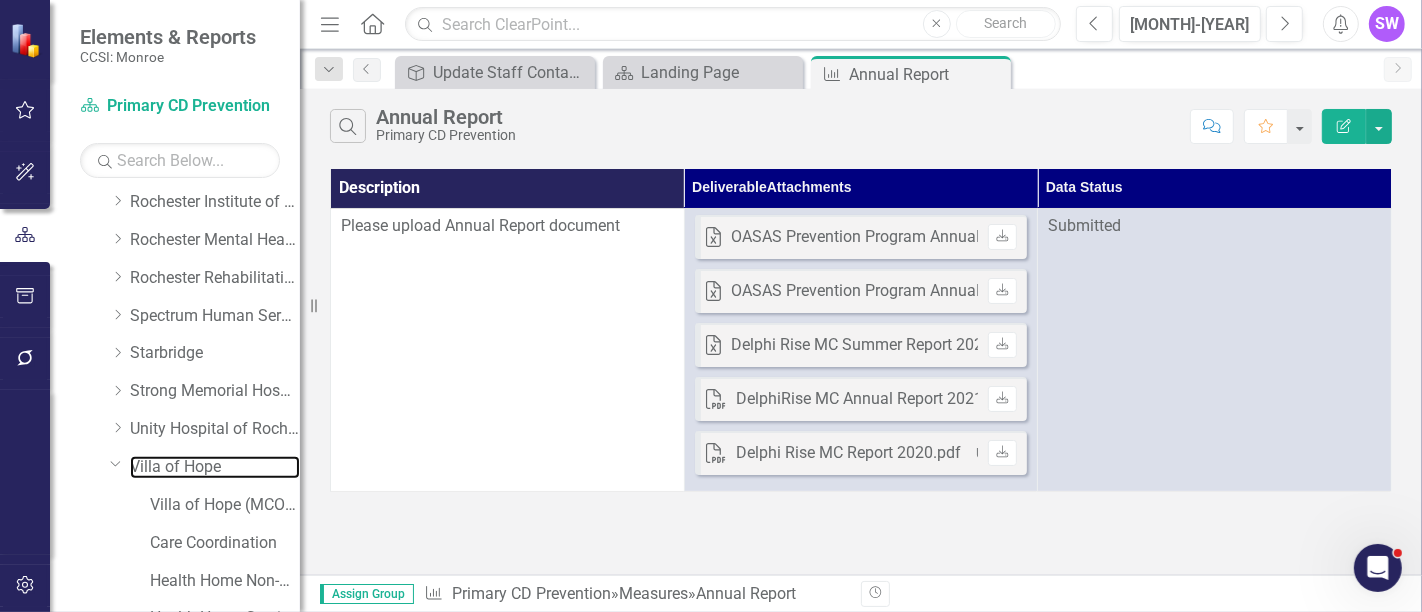 drag, startPoint x: 153, startPoint y: 464, endPoint x: 258, endPoint y: 481, distance: 106.36729 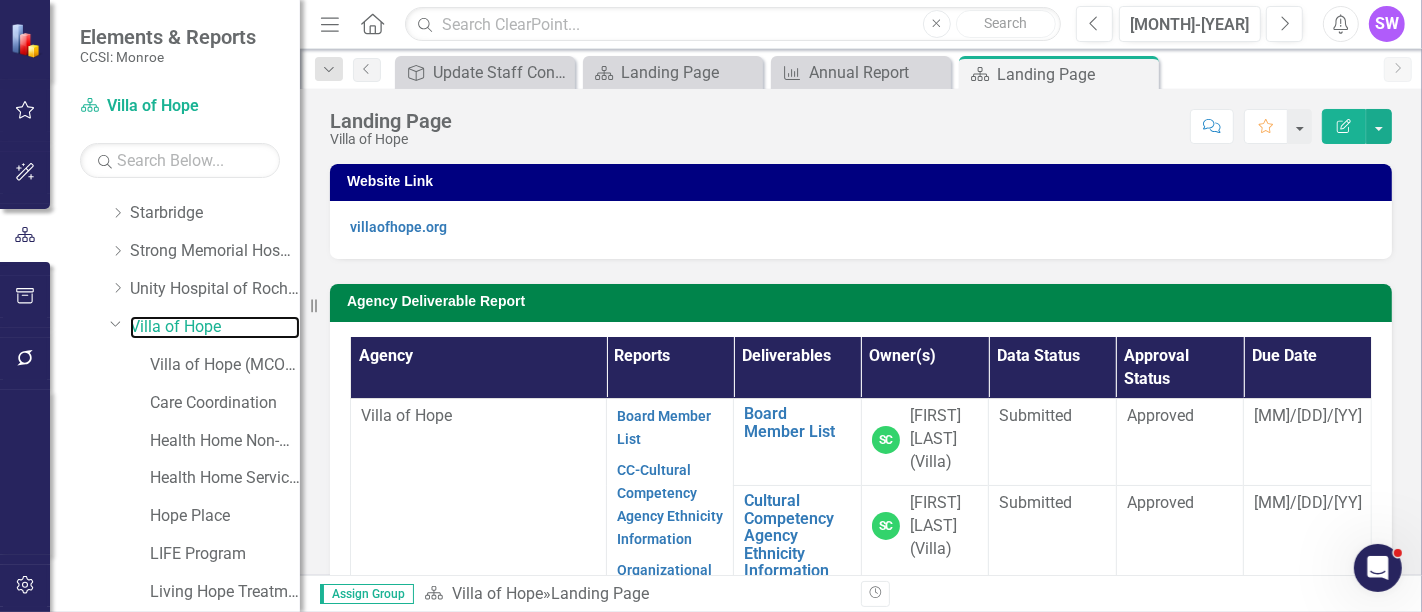 scroll, scrollTop: 1605, scrollLeft: 0, axis: vertical 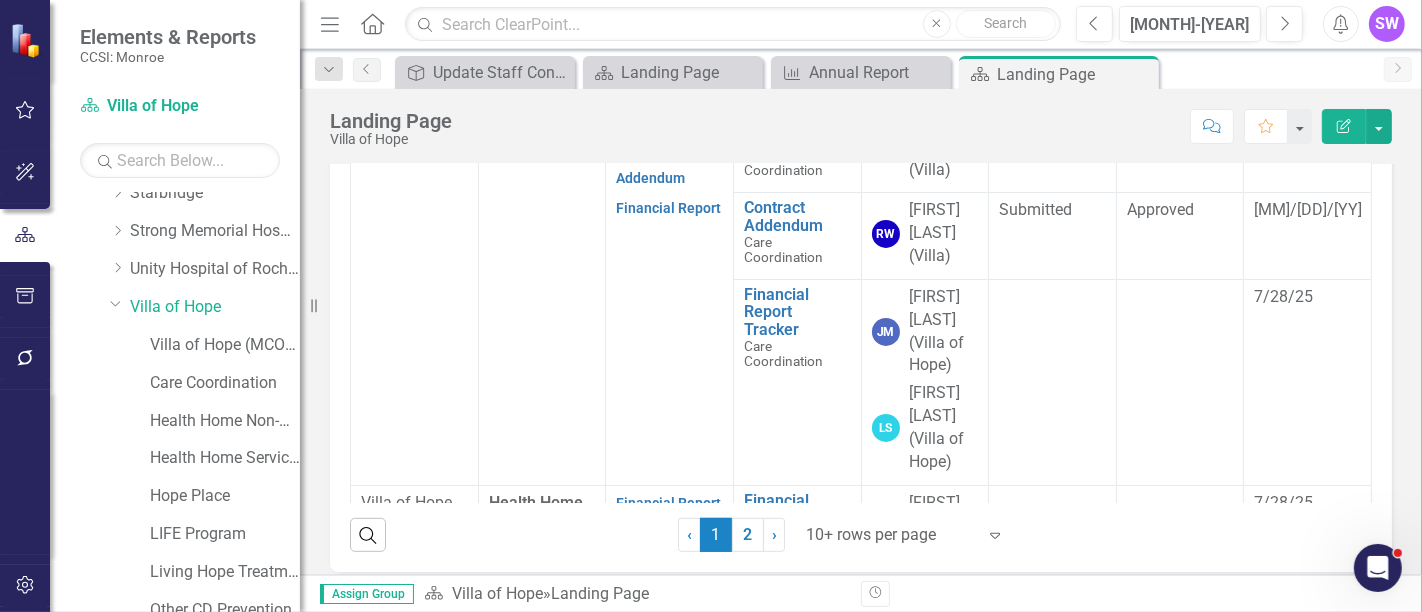 click at bounding box center [891, 535] 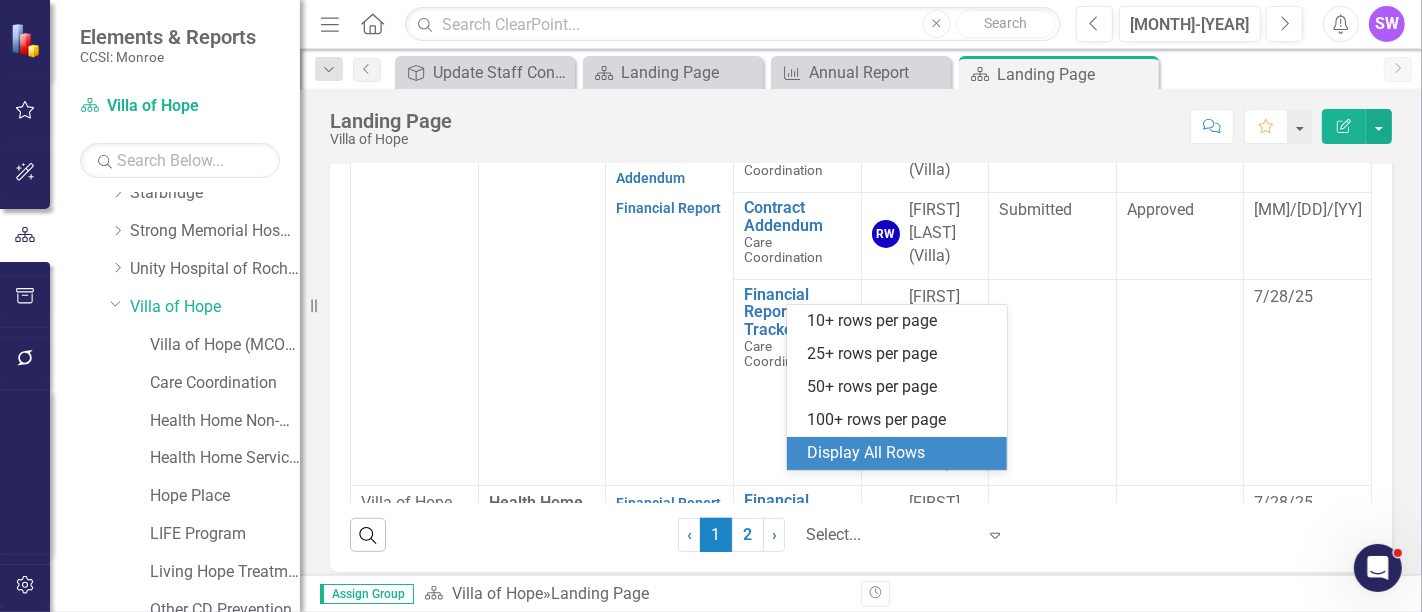 click on "Display All Rows" at bounding box center [901, 453] 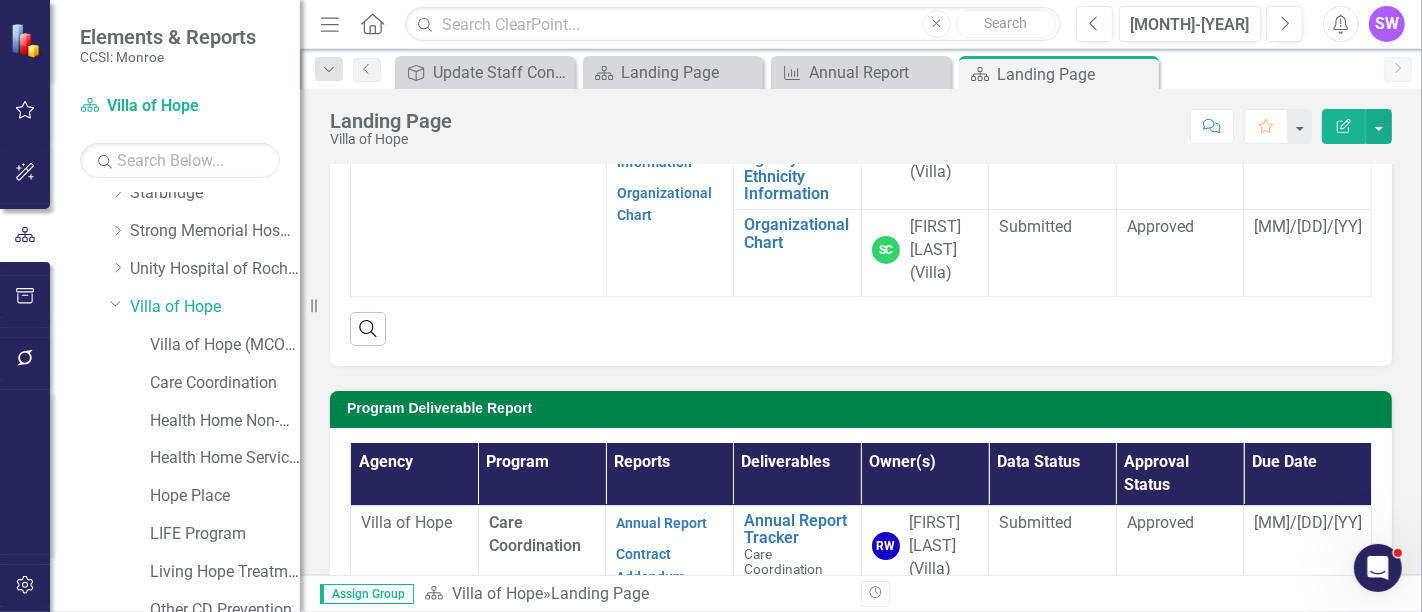scroll, scrollTop: 331, scrollLeft: 0, axis: vertical 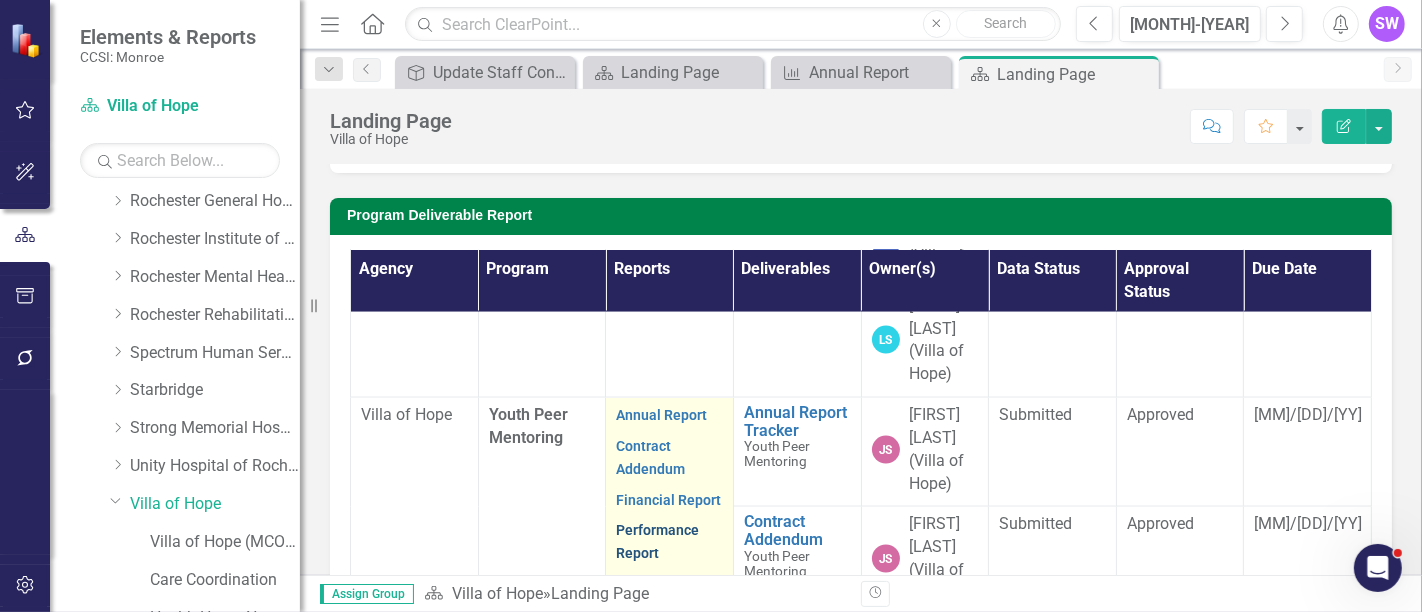 click on "Performance Report" at bounding box center [657, 541] 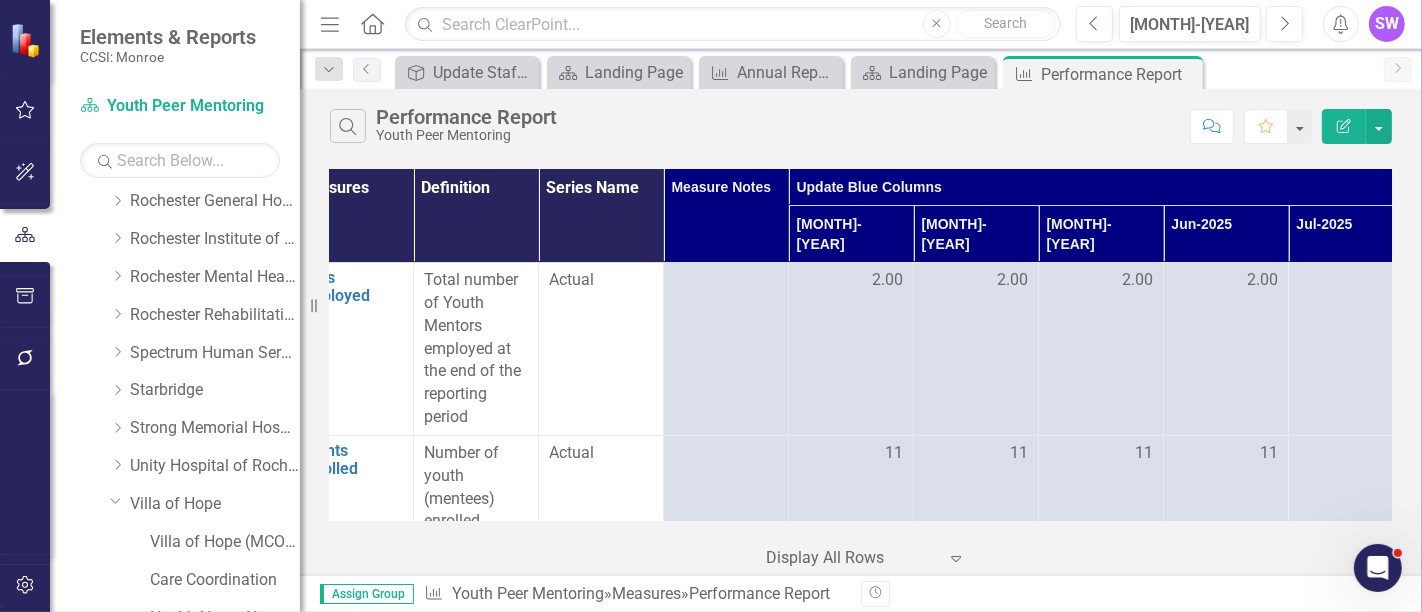 scroll, scrollTop: 0, scrollLeft: 0, axis: both 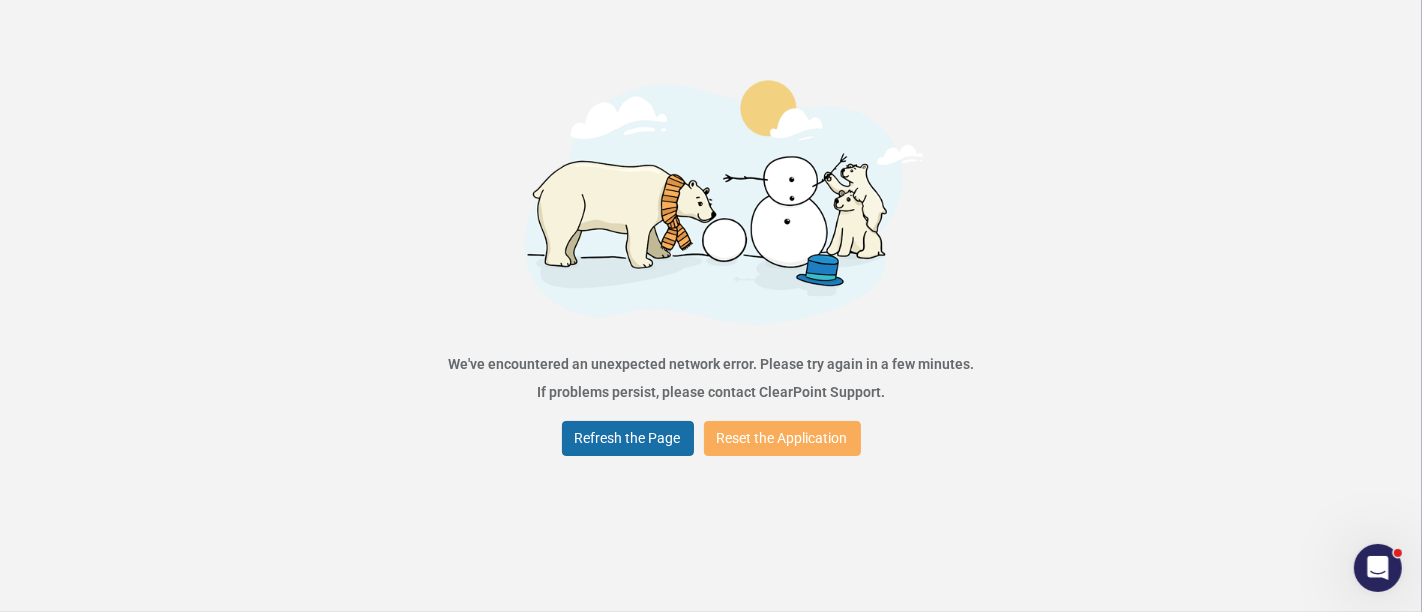 click on "Refresh the Page" at bounding box center [628, 438] 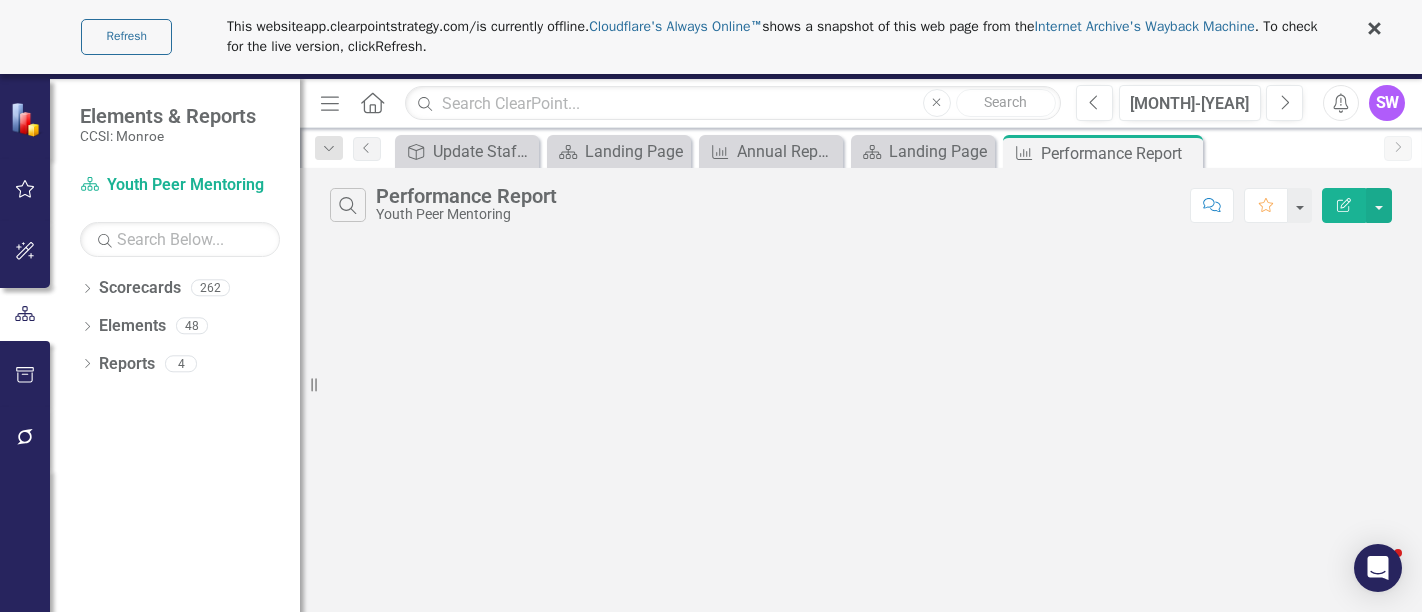 scroll, scrollTop: 0, scrollLeft: 0, axis: both 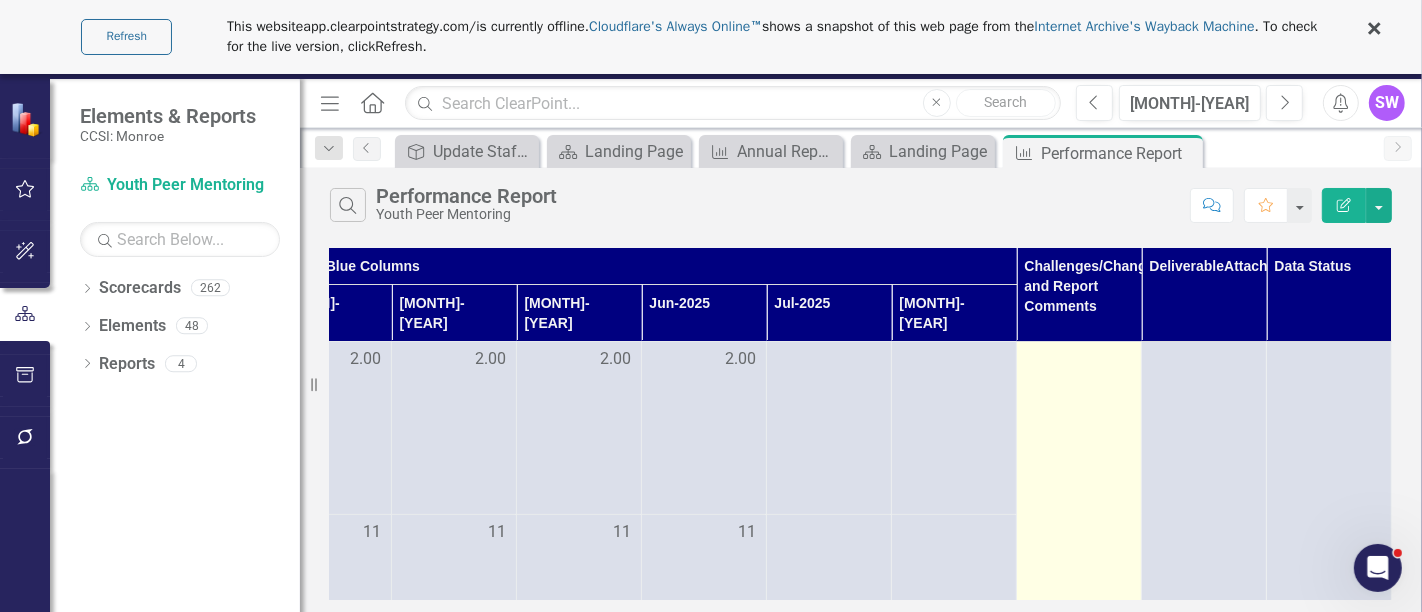 click at bounding box center [1079, 360] 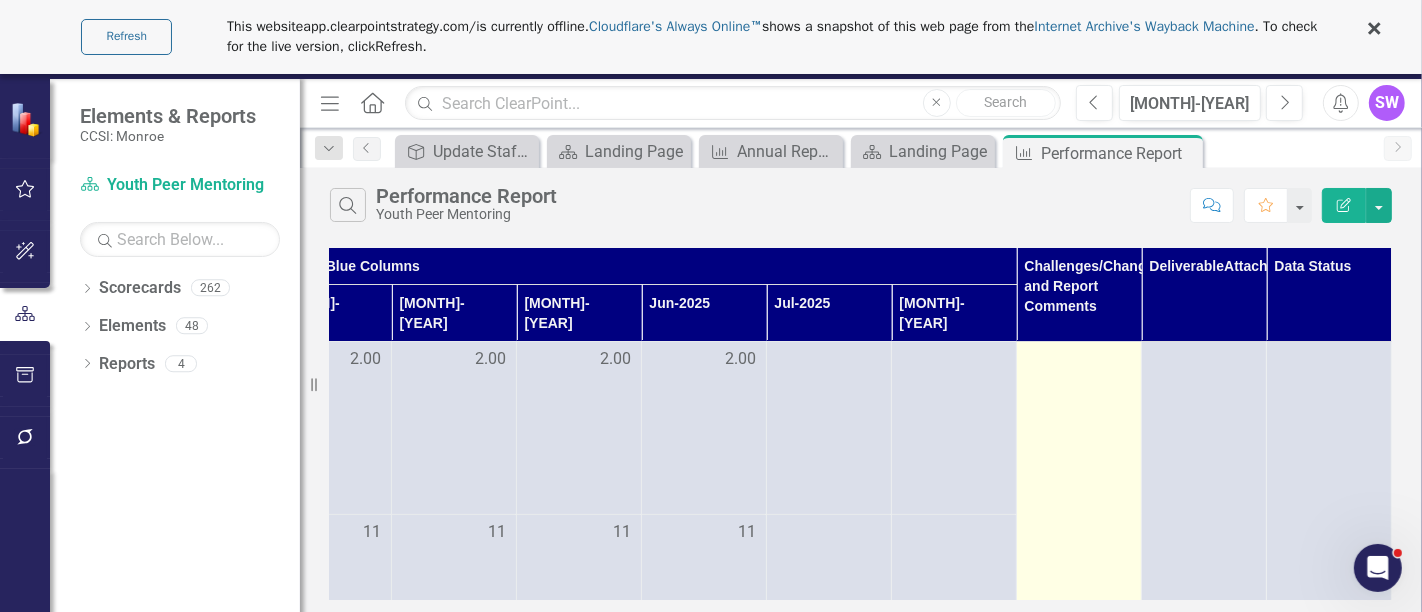 click at bounding box center (1079, 360) 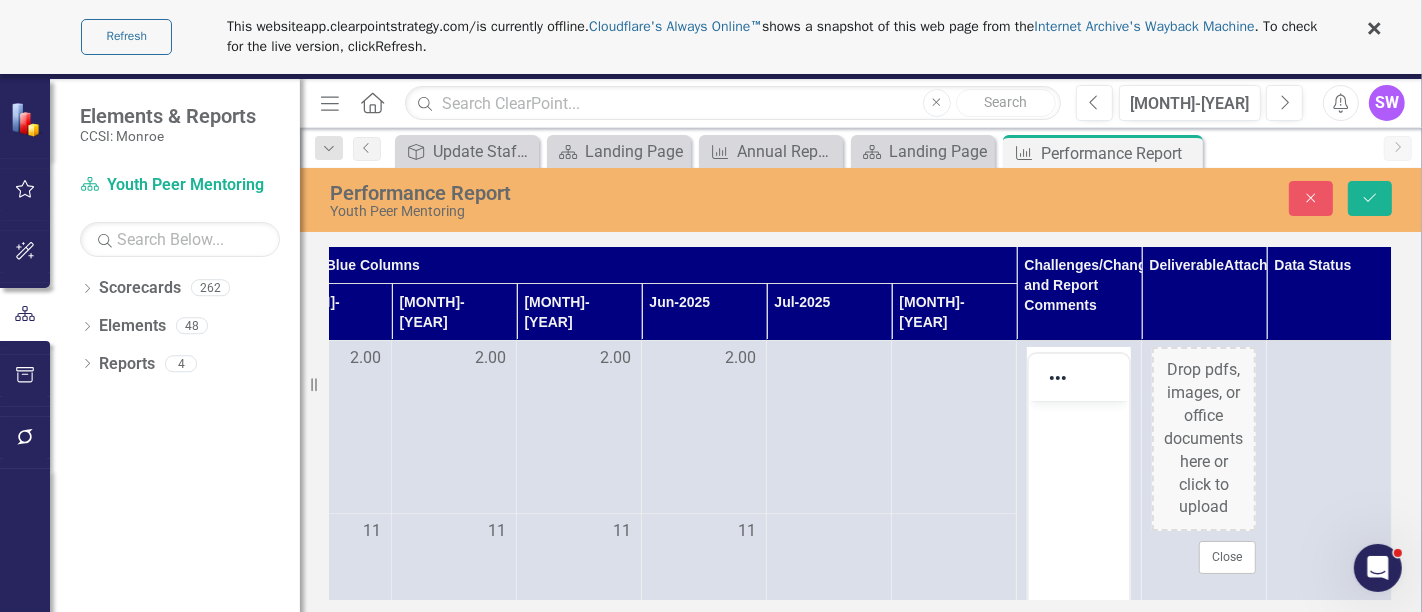 scroll, scrollTop: 0, scrollLeft: 0, axis: both 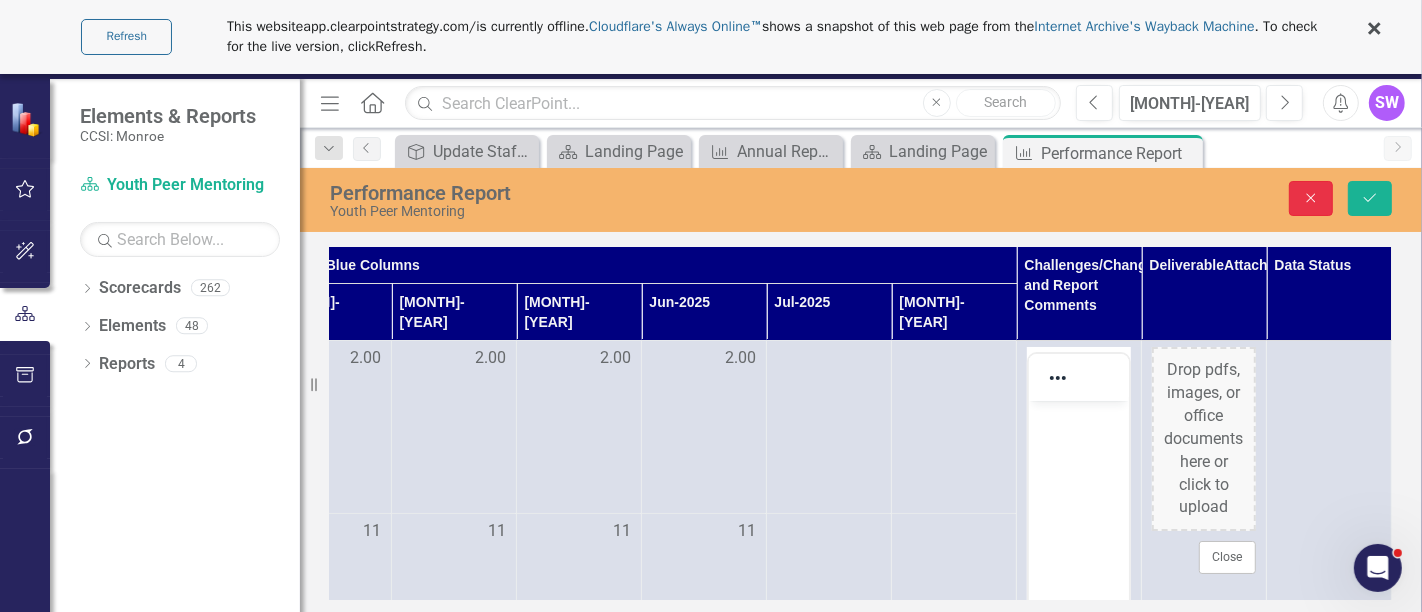 click on "Close" 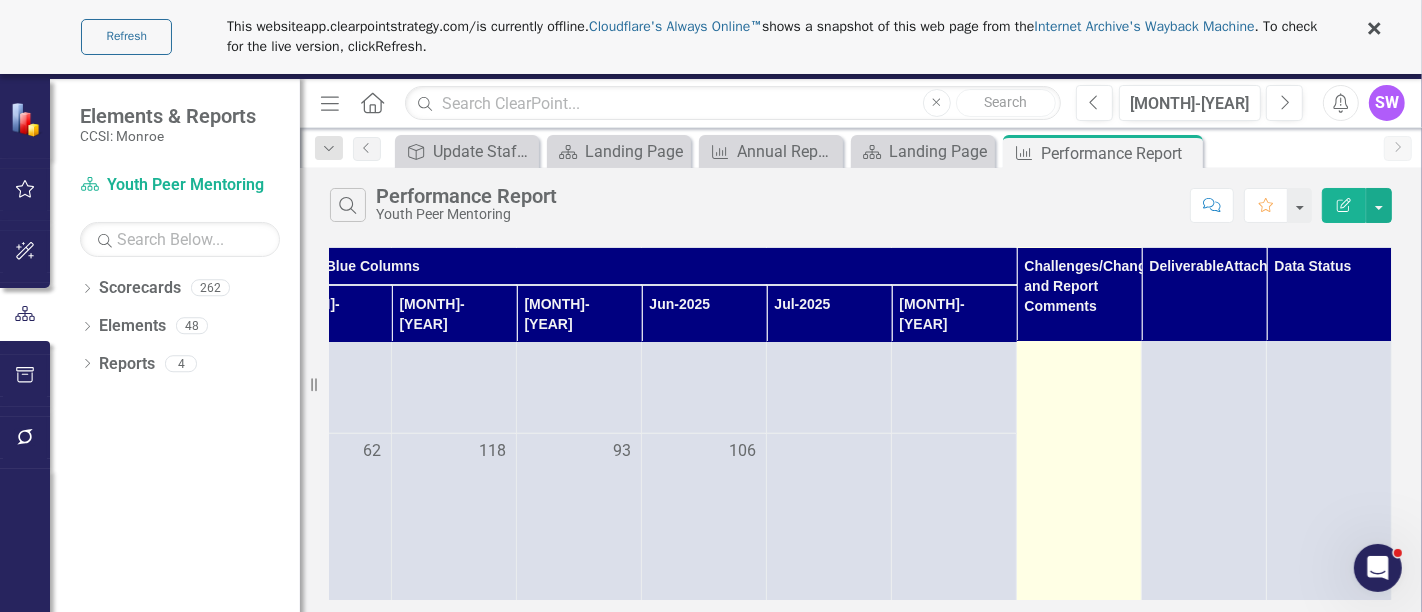 scroll, scrollTop: 444, scrollLeft: 577, axis: both 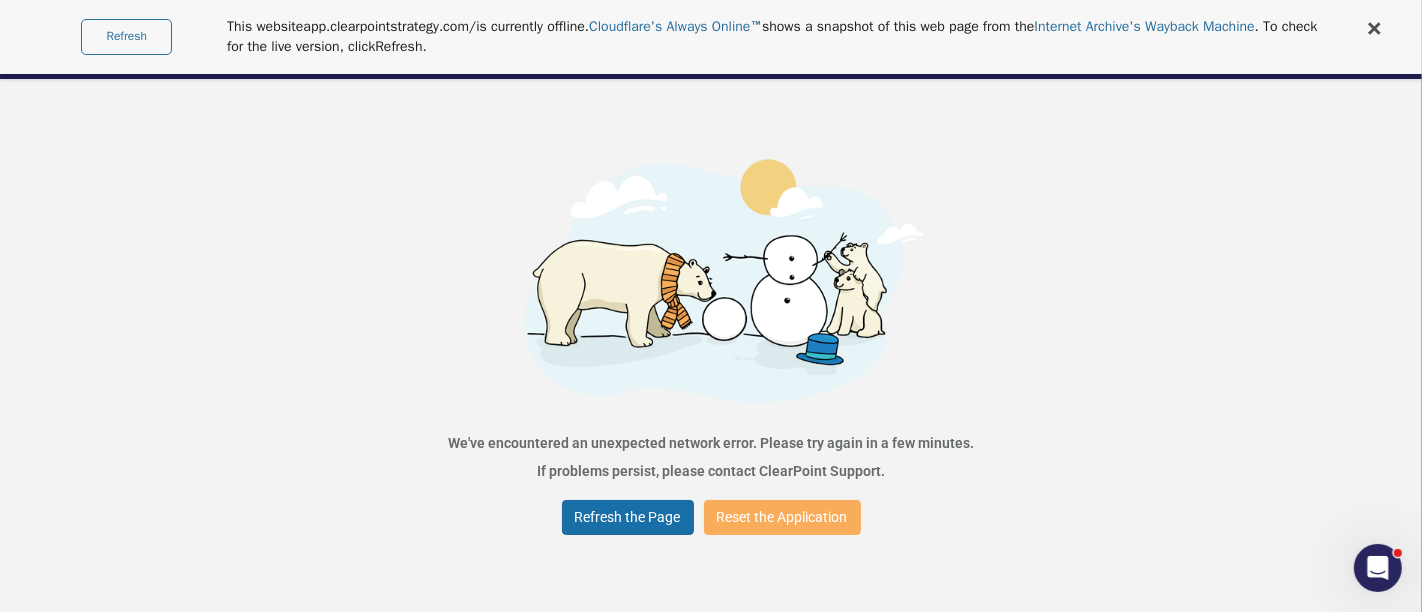 click on "Refresh the Page" at bounding box center (628, 517) 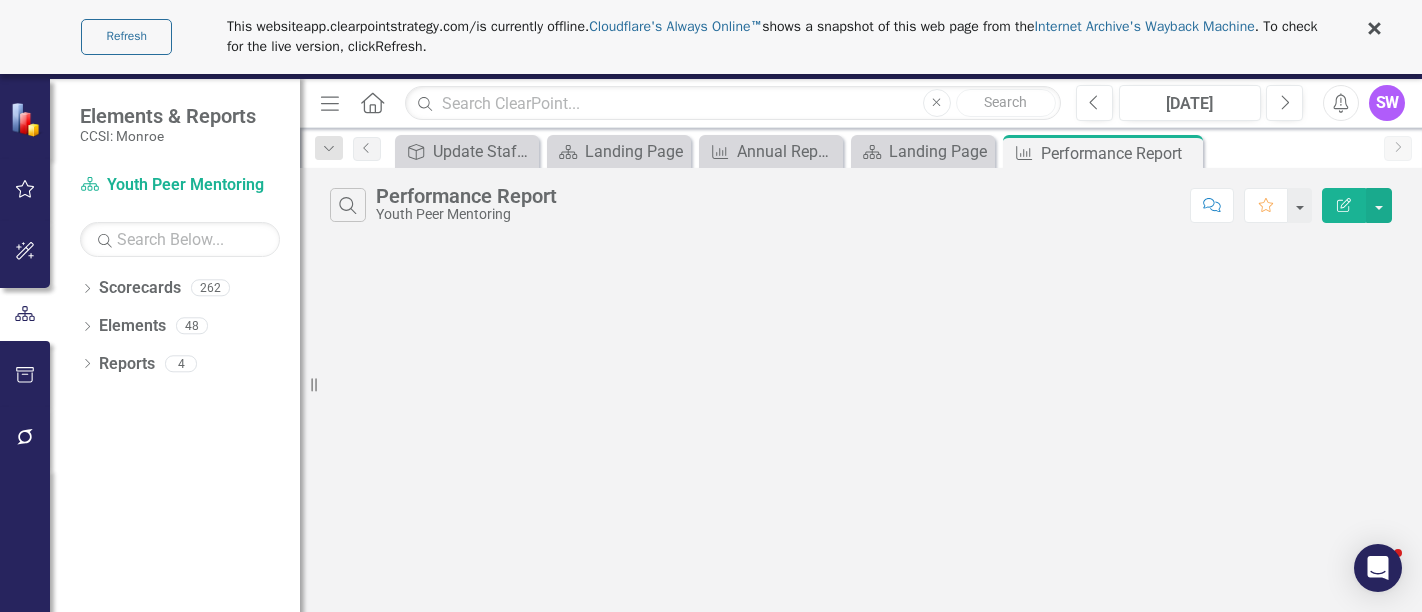 scroll, scrollTop: 0, scrollLeft: 0, axis: both 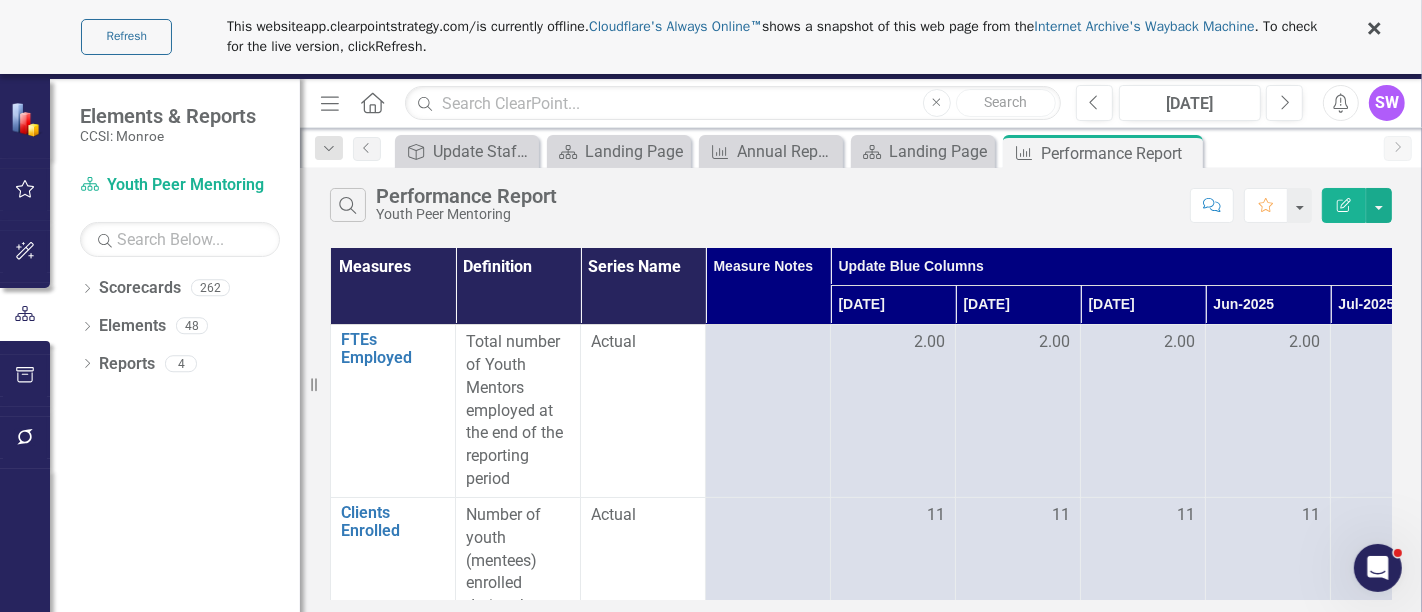 click at bounding box center [1374, 28] 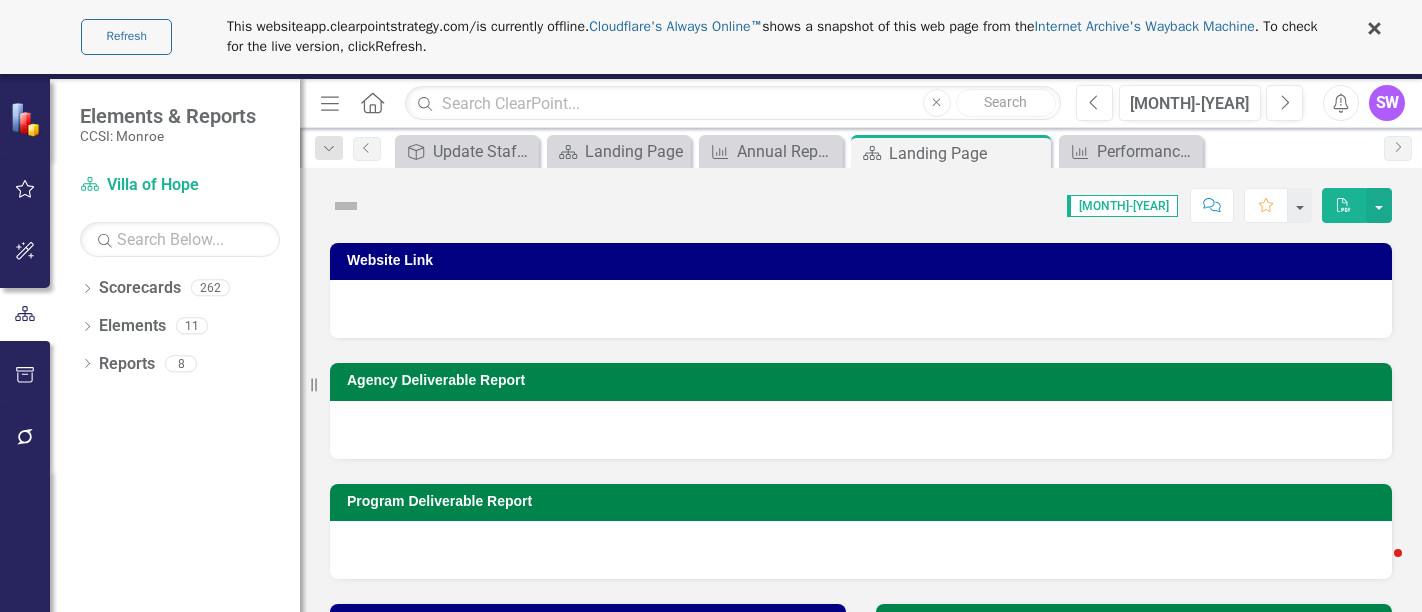 scroll, scrollTop: 0, scrollLeft: 0, axis: both 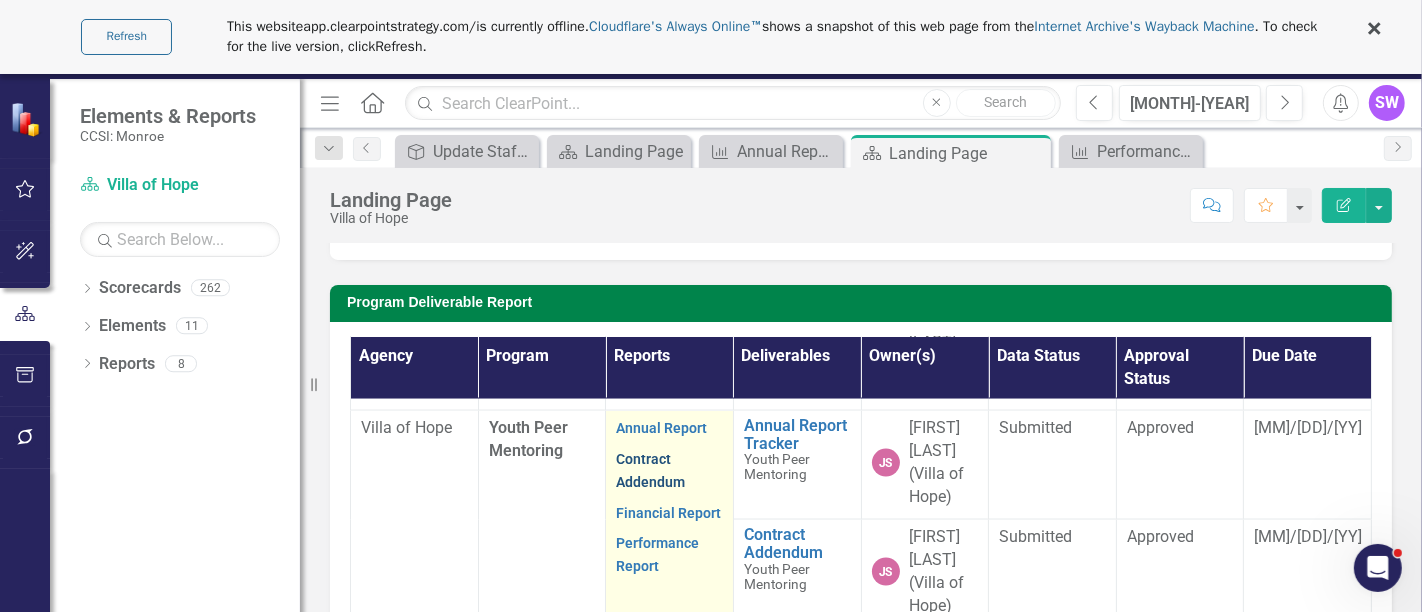 click on "Contract Addendum" at bounding box center (650, 470) 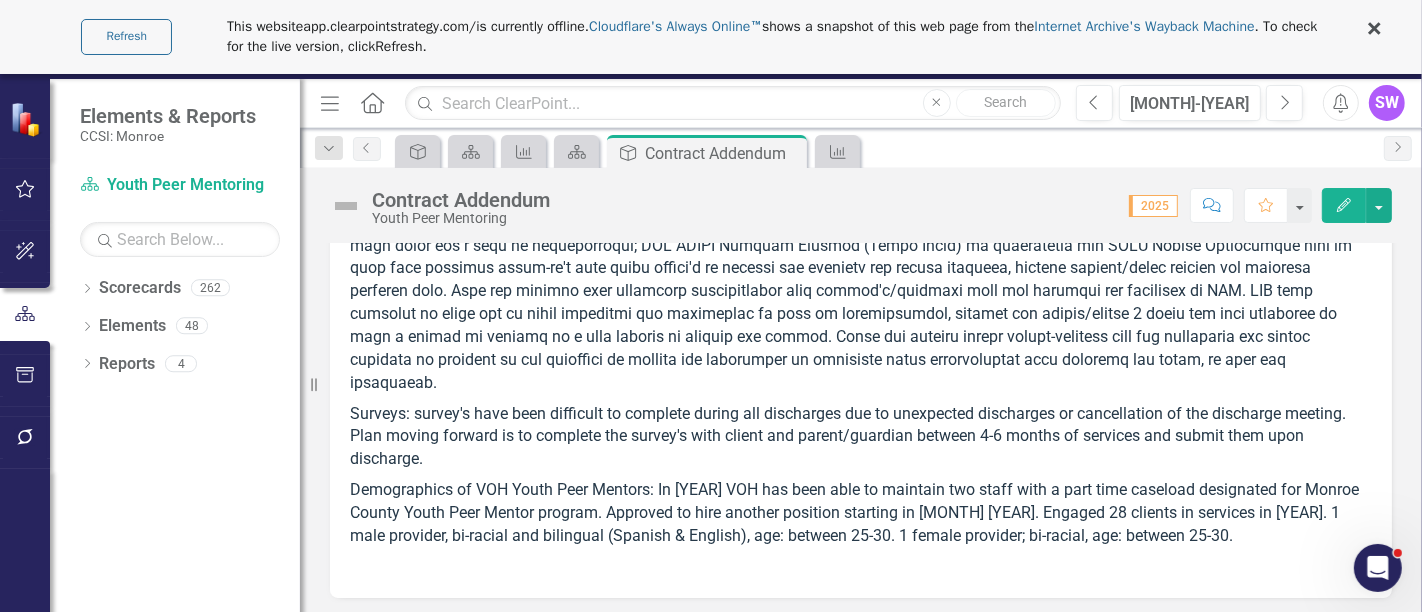 scroll, scrollTop: 3636, scrollLeft: 0, axis: vertical 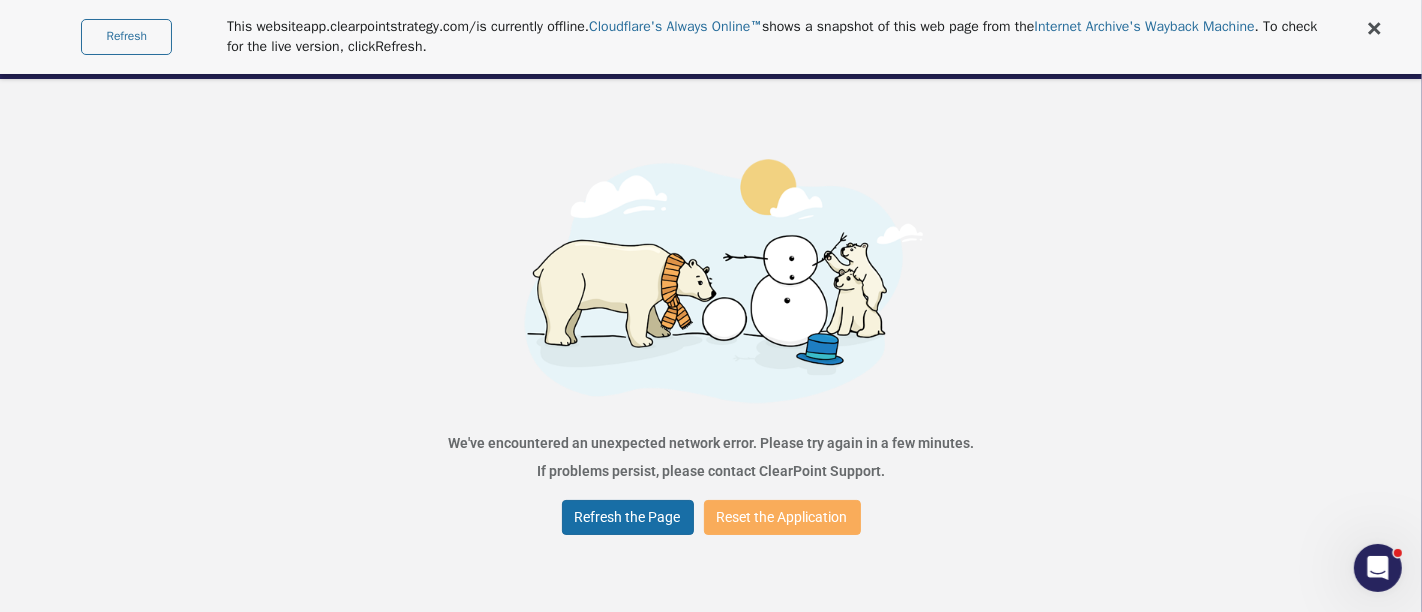 click on "Refresh the Page" at bounding box center [628, 517] 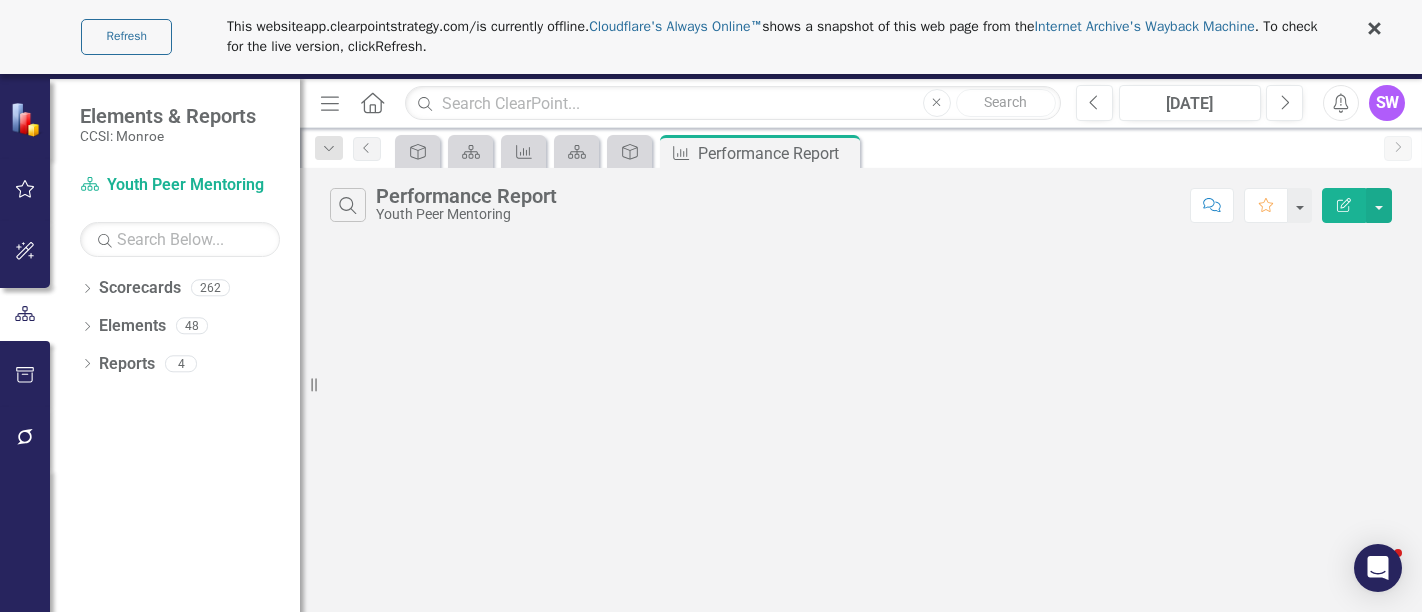 scroll, scrollTop: 0, scrollLeft: 0, axis: both 